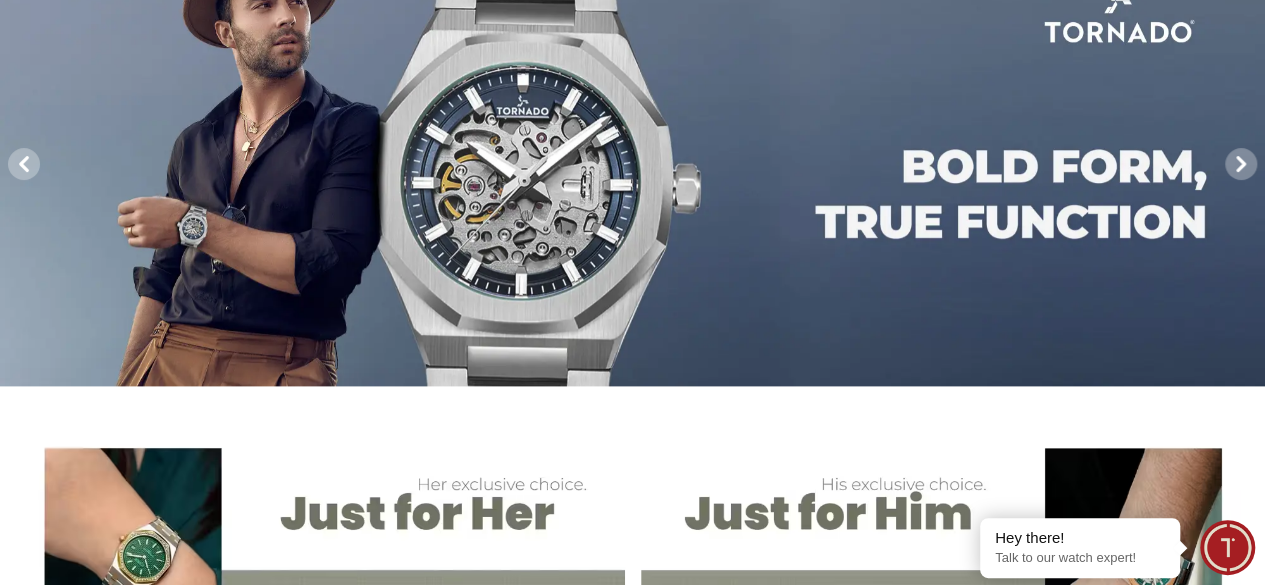 scroll, scrollTop: 500, scrollLeft: 0, axis: vertical 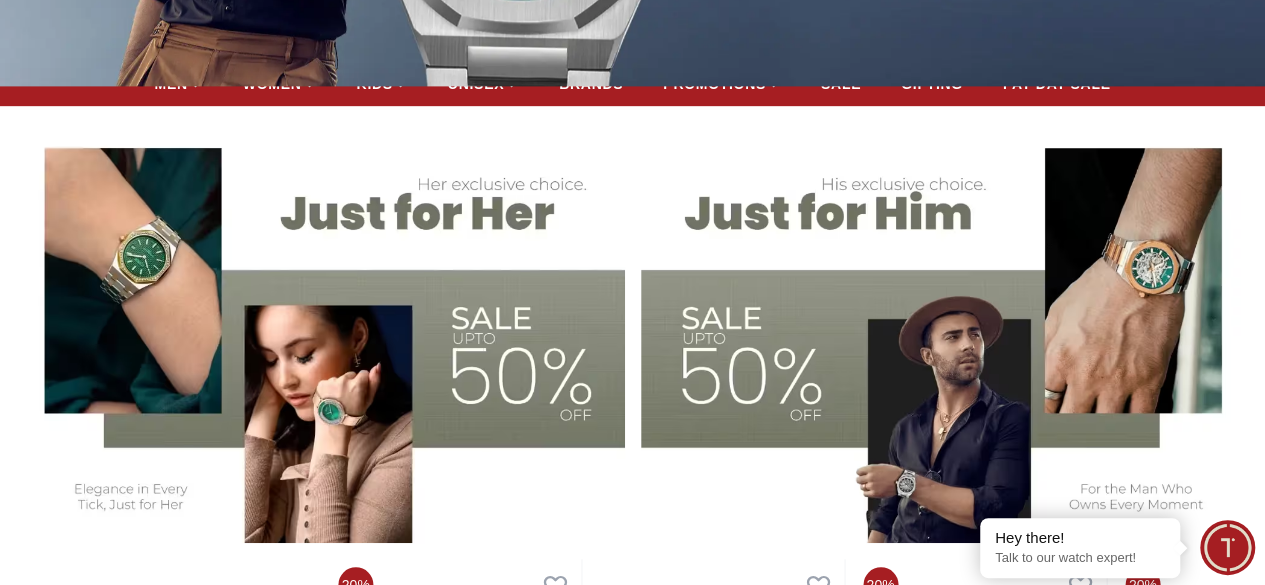 click at bounding box center (943, 333) 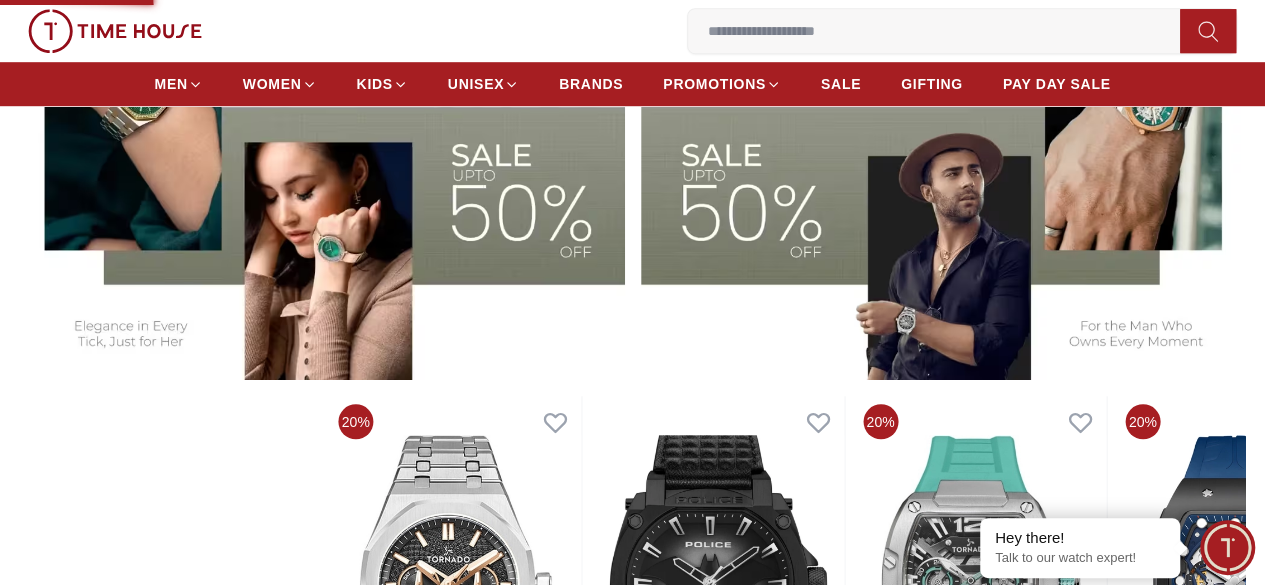 scroll, scrollTop: 800, scrollLeft: 0, axis: vertical 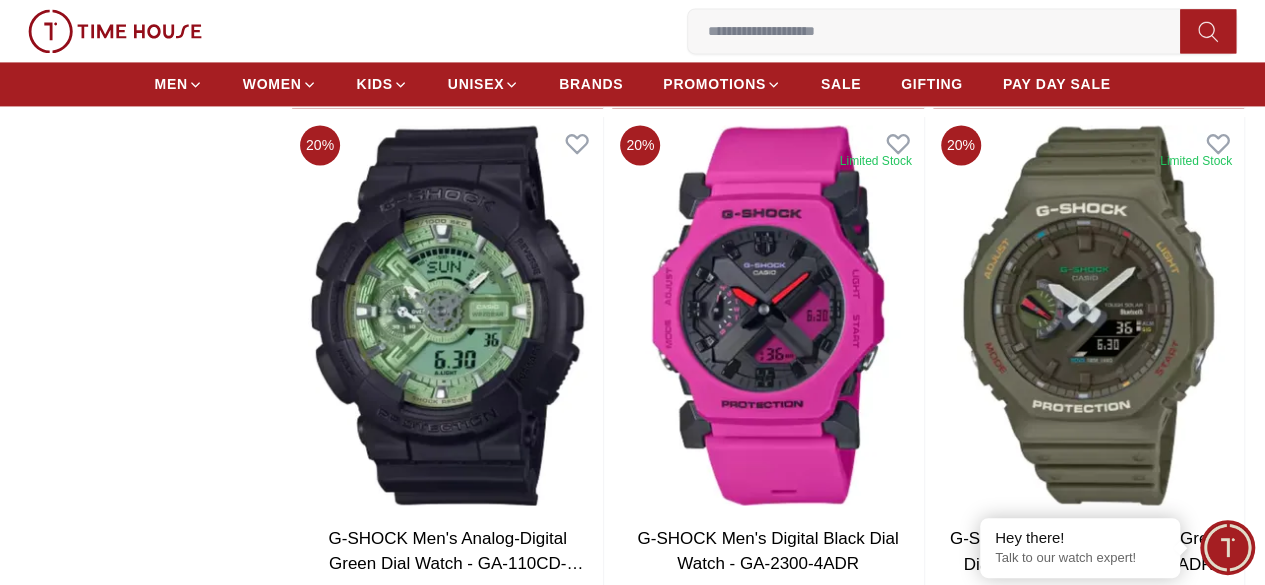 click at bounding box center (767, 1968) 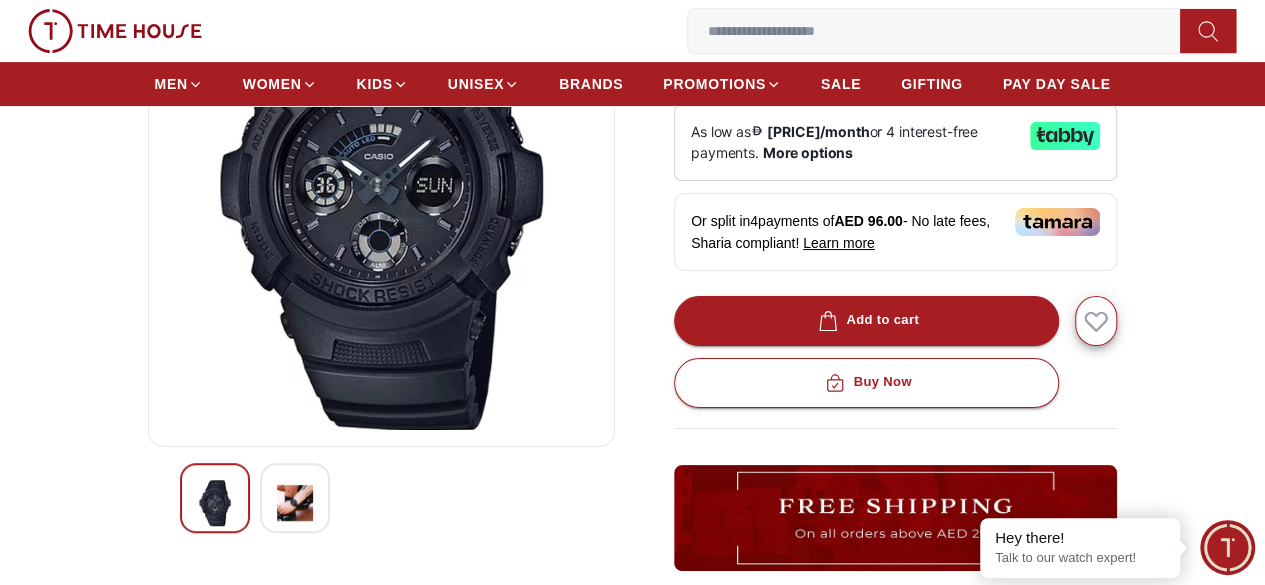 scroll, scrollTop: 400, scrollLeft: 0, axis: vertical 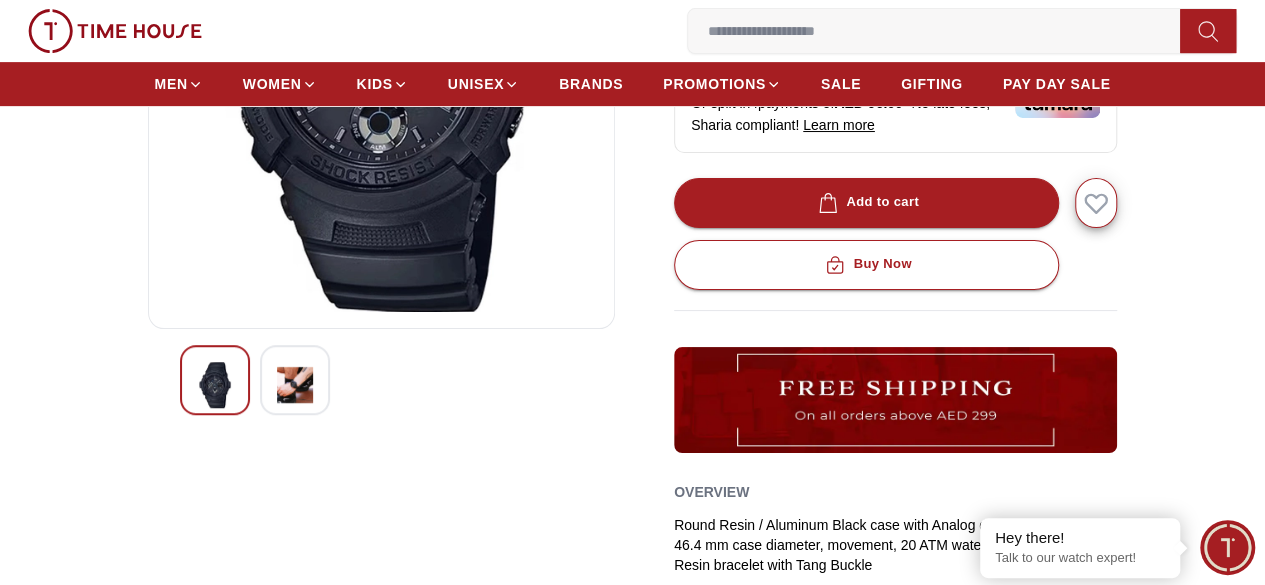 click at bounding box center [295, 385] 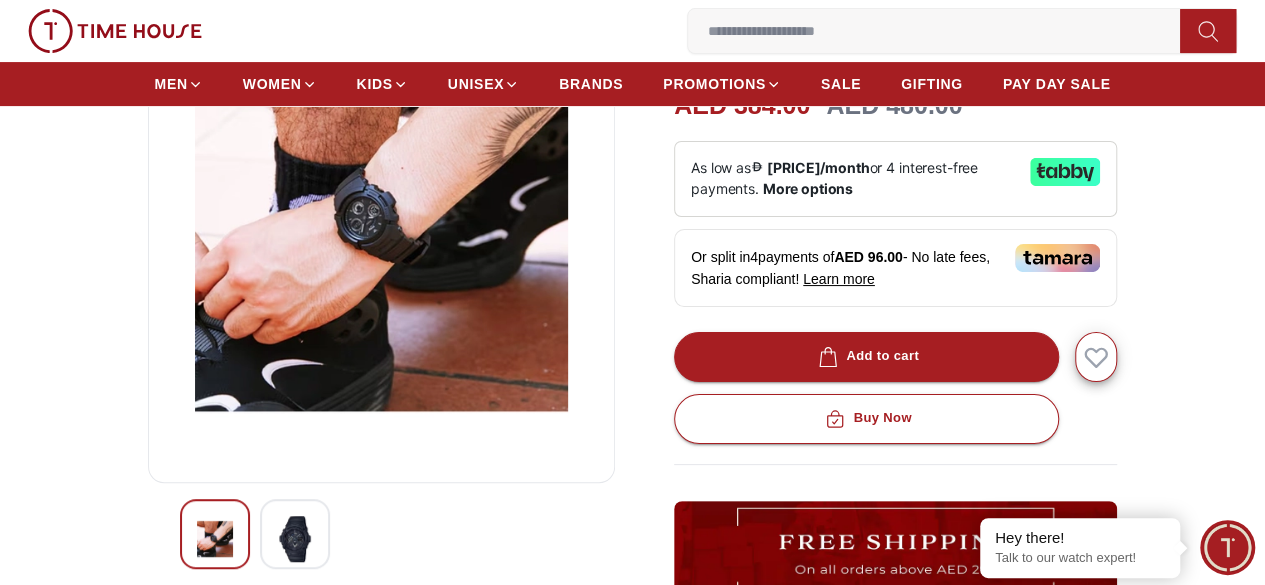 scroll, scrollTop: 400, scrollLeft: 0, axis: vertical 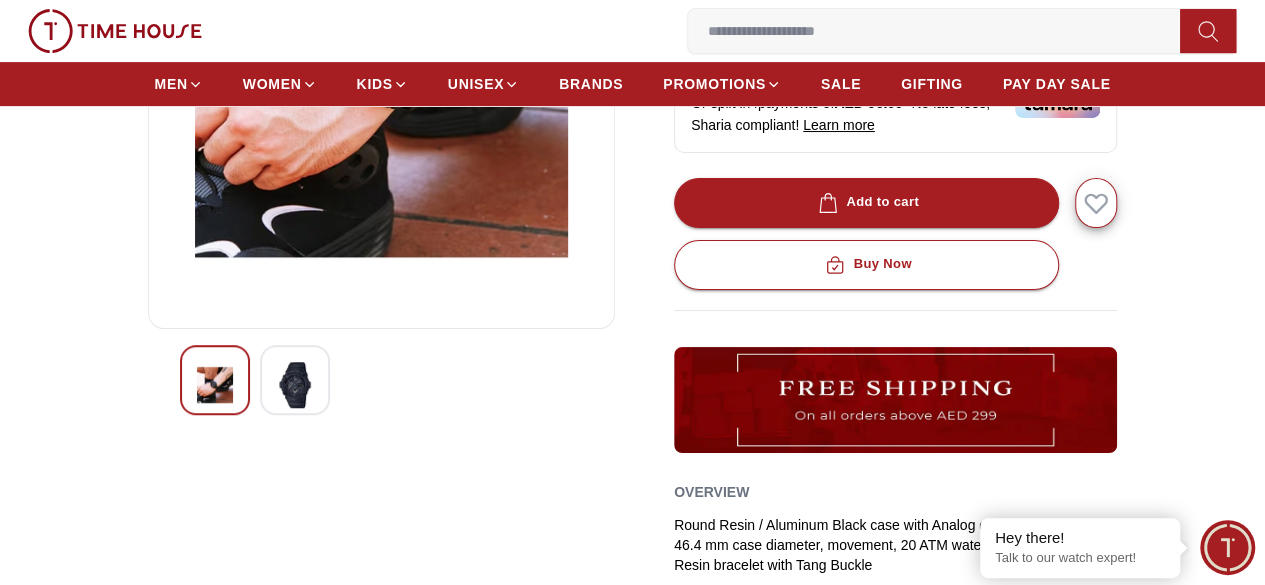 click at bounding box center [295, 380] 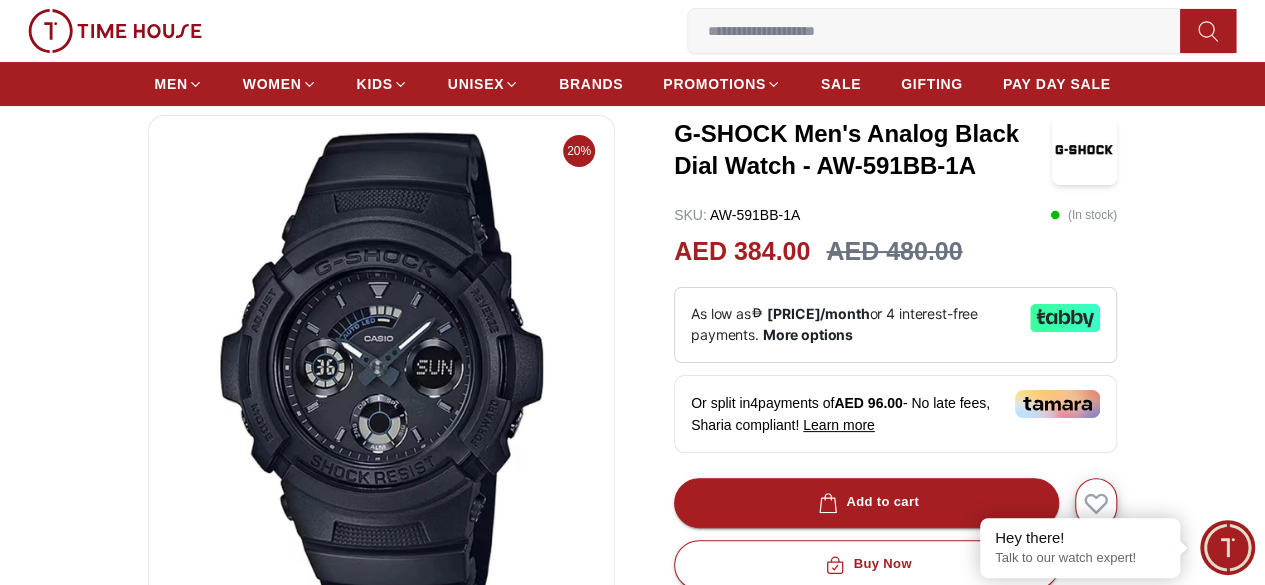 scroll, scrollTop: 500, scrollLeft: 0, axis: vertical 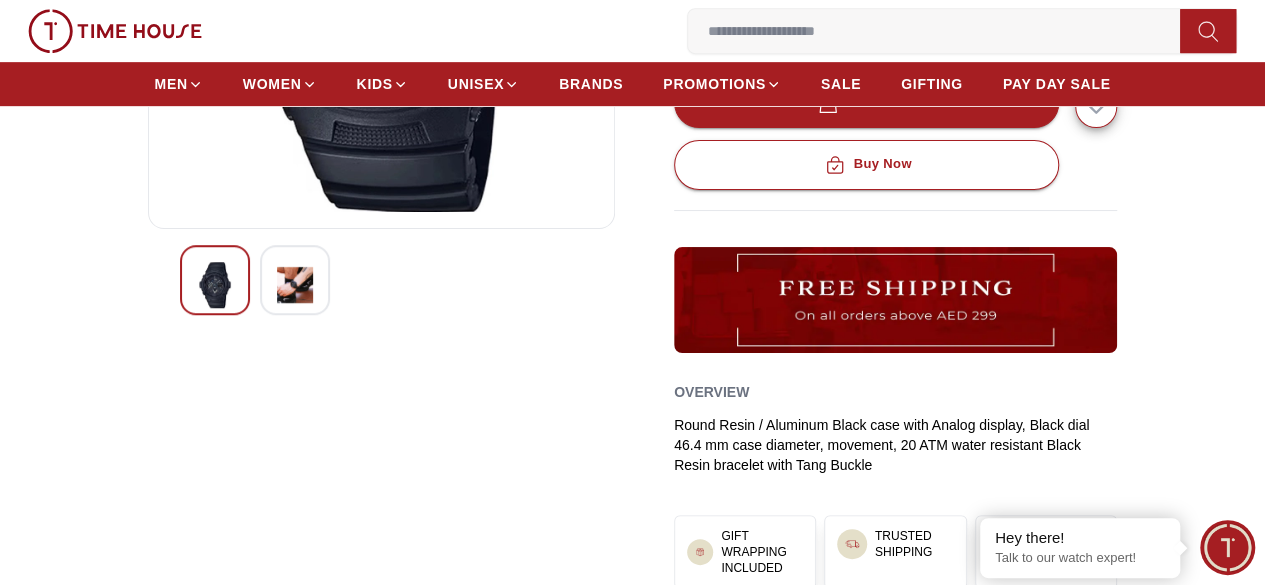 click at bounding box center [215, 285] 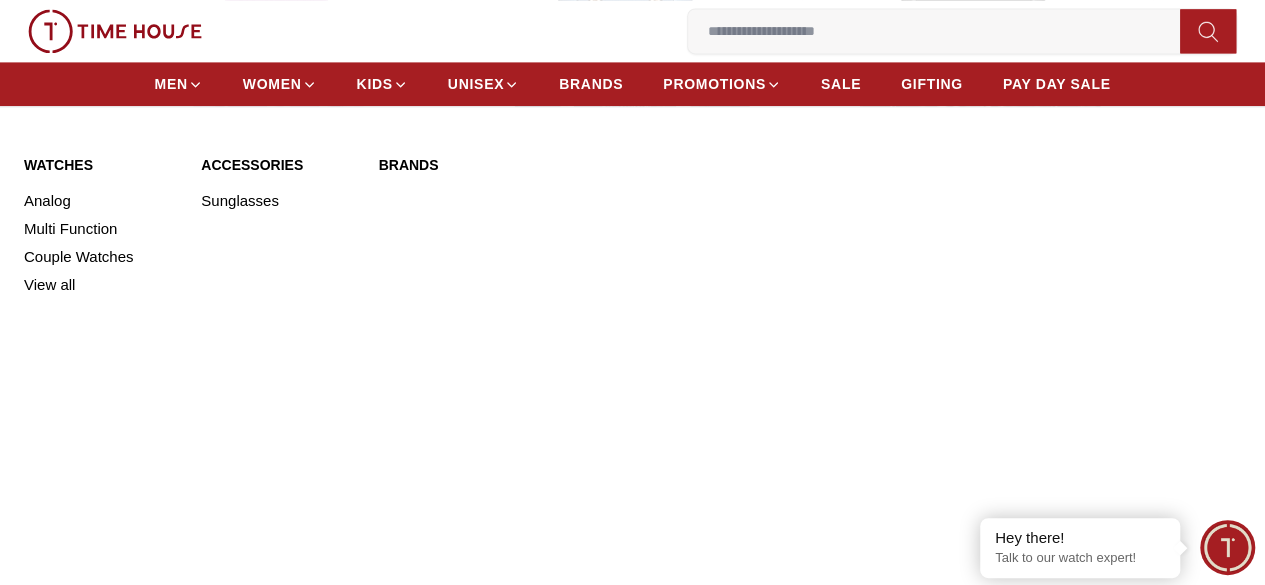 scroll, scrollTop: 1600, scrollLeft: 0, axis: vertical 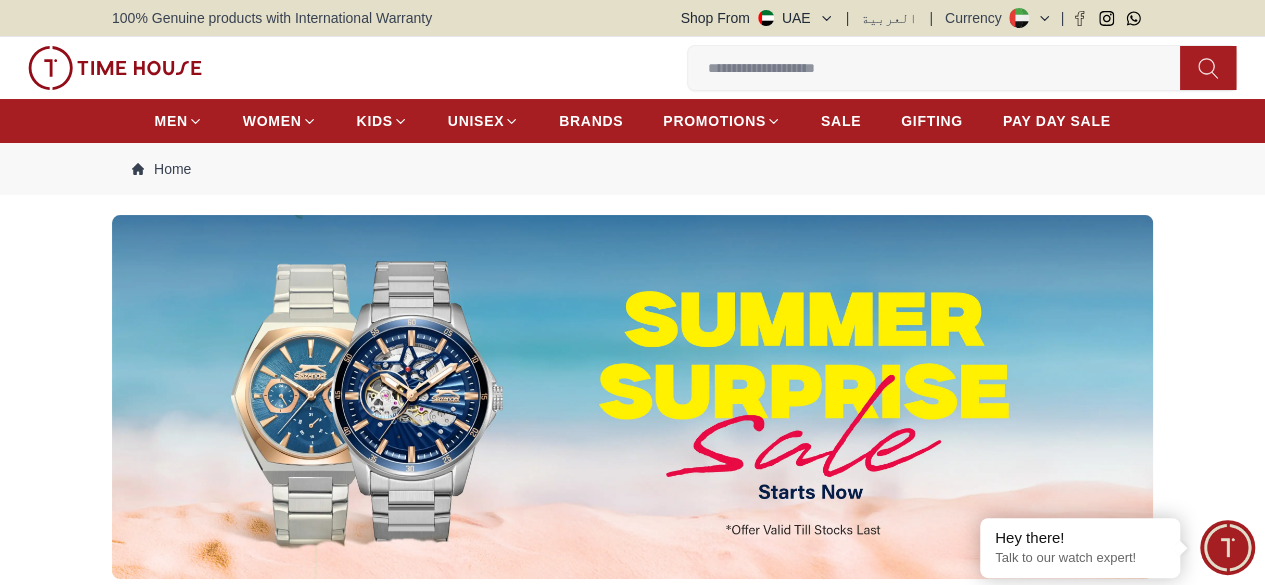 click 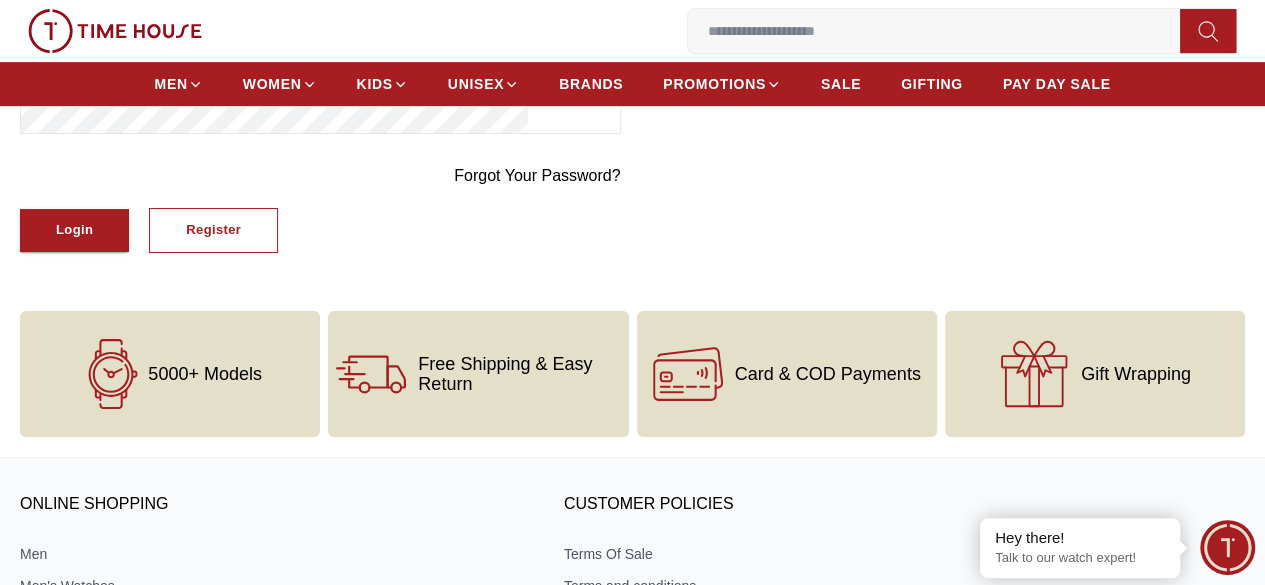 scroll, scrollTop: 426, scrollLeft: 0, axis: vertical 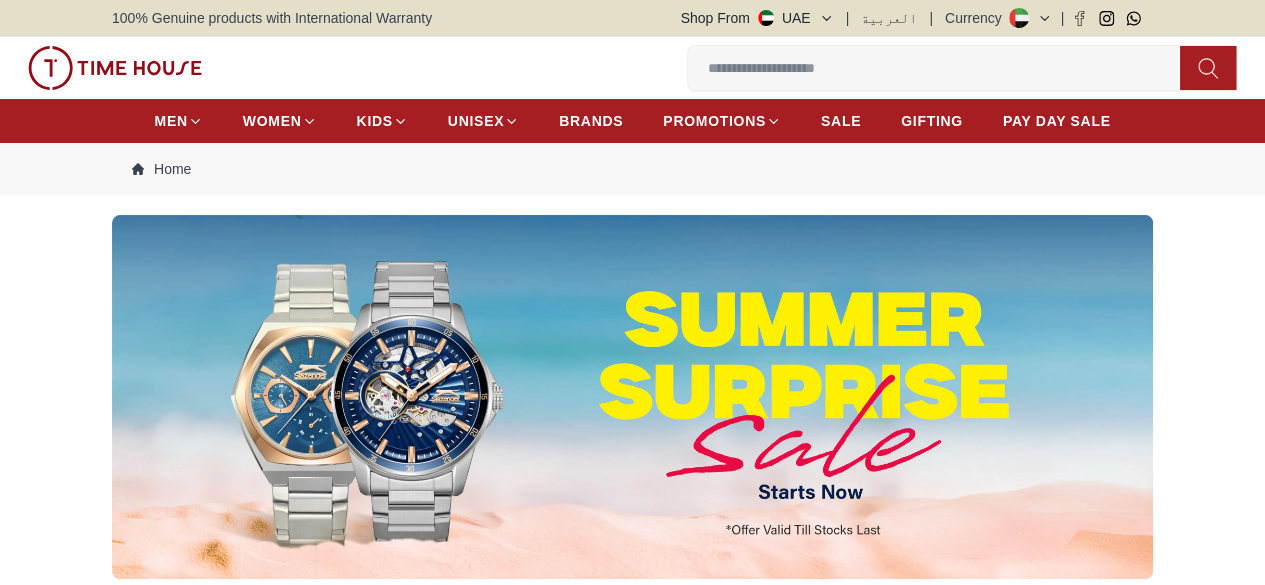 click at bounding box center (632, 397) 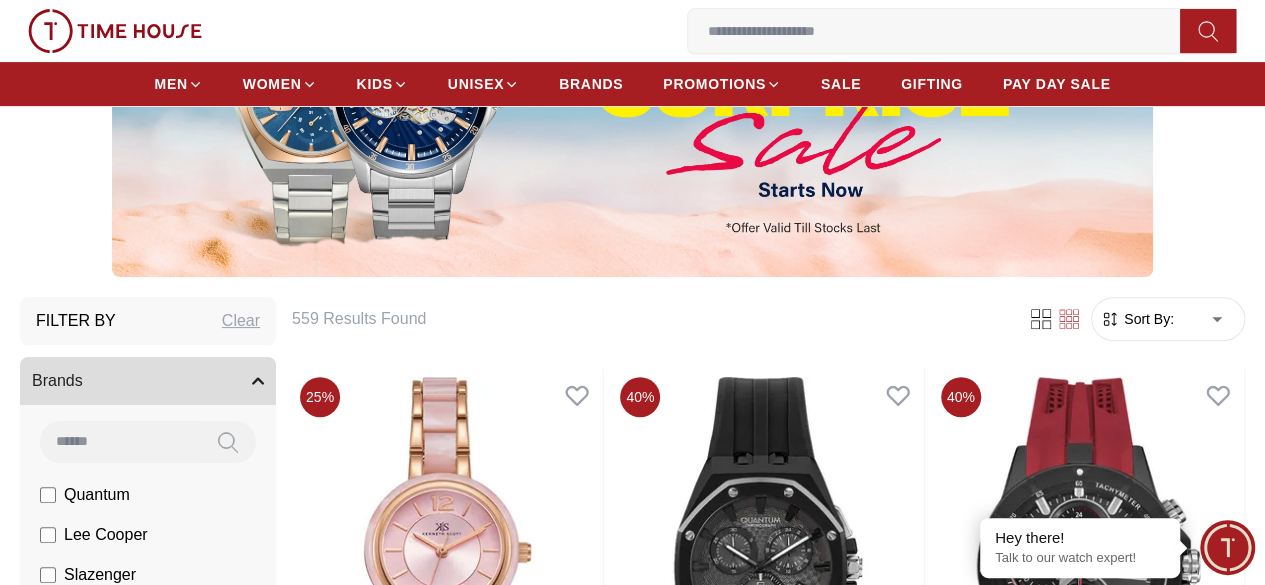 scroll, scrollTop: 300, scrollLeft: 0, axis: vertical 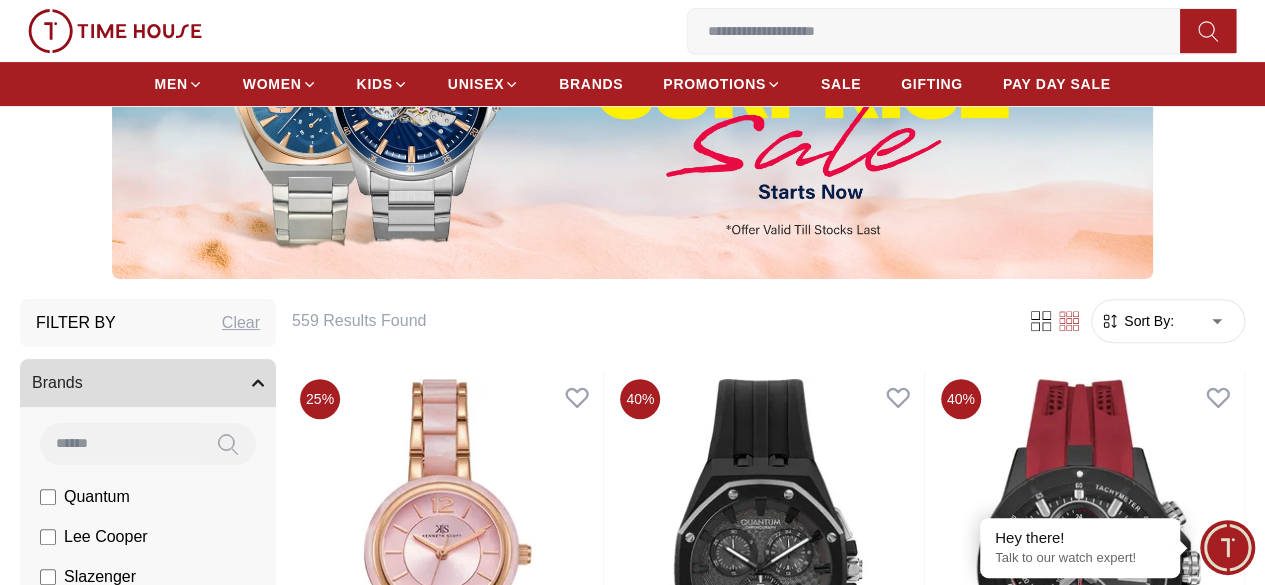 click on "Brands" at bounding box center [148, 383] 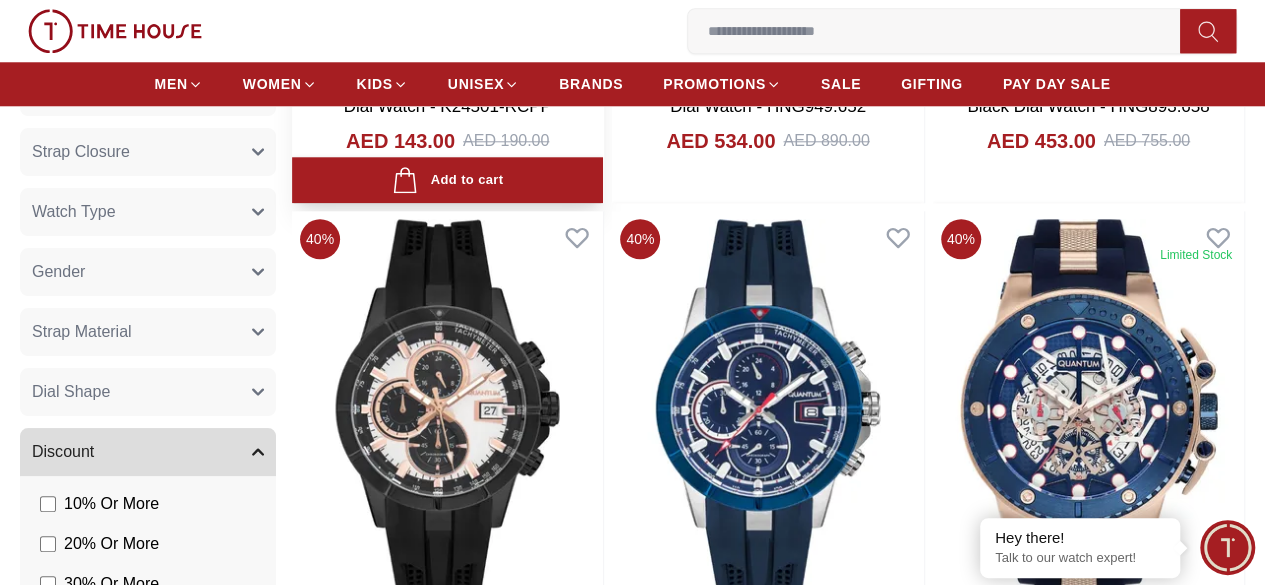 scroll, scrollTop: 900, scrollLeft: 0, axis: vertical 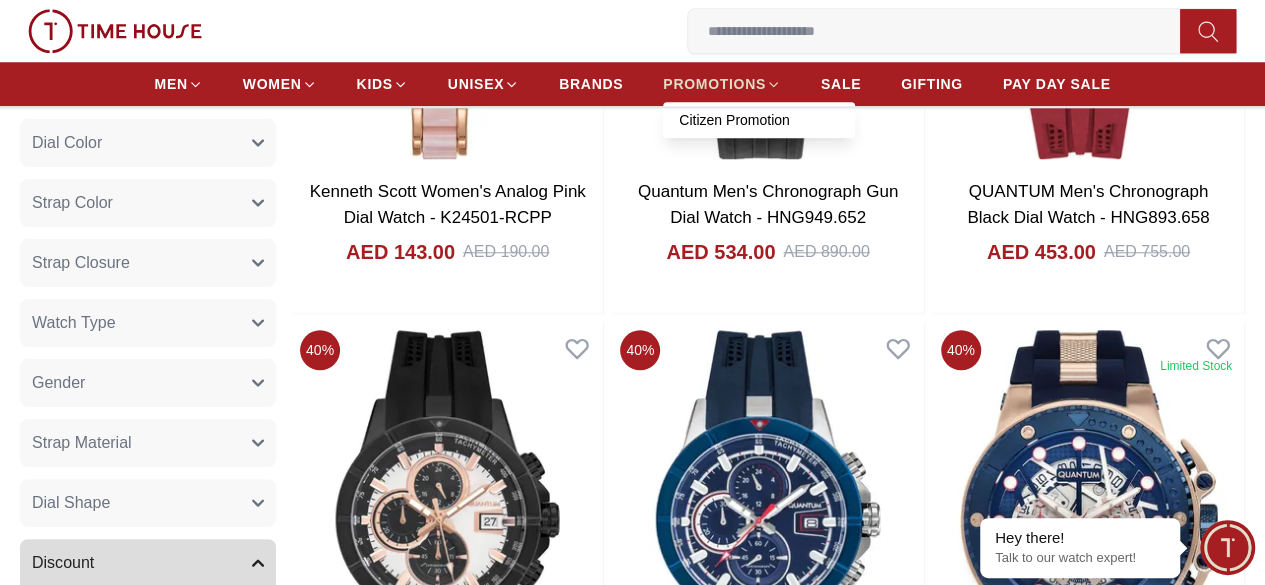 click on "PROMOTIONS" at bounding box center [714, 84] 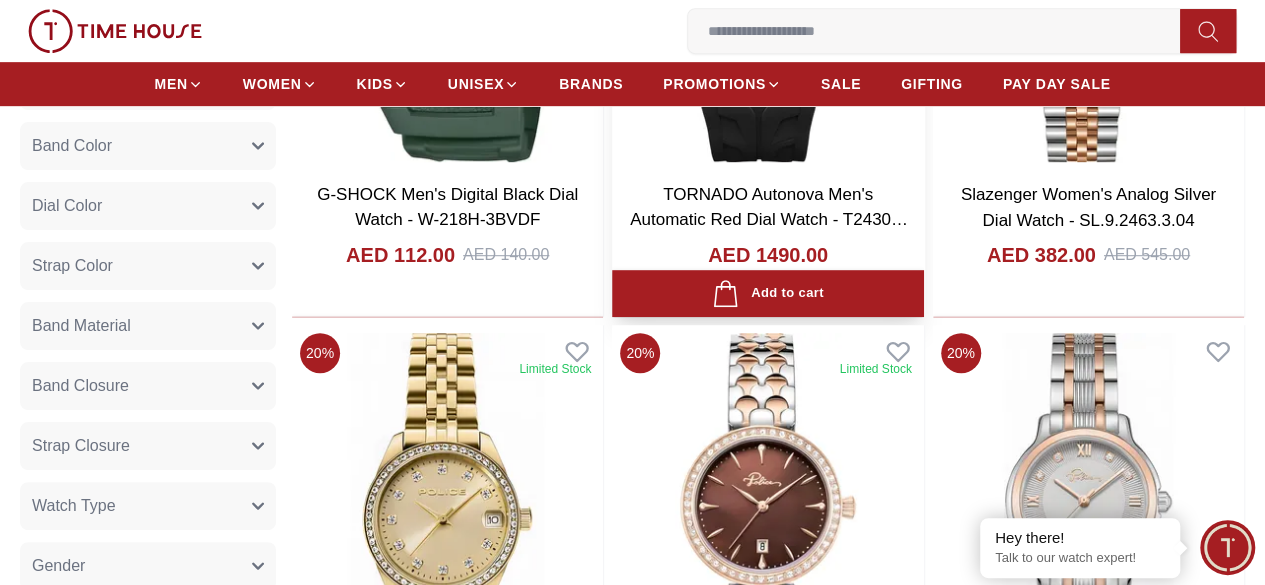 scroll, scrollTop: 700, scrollLeft: 0, axis: vertical 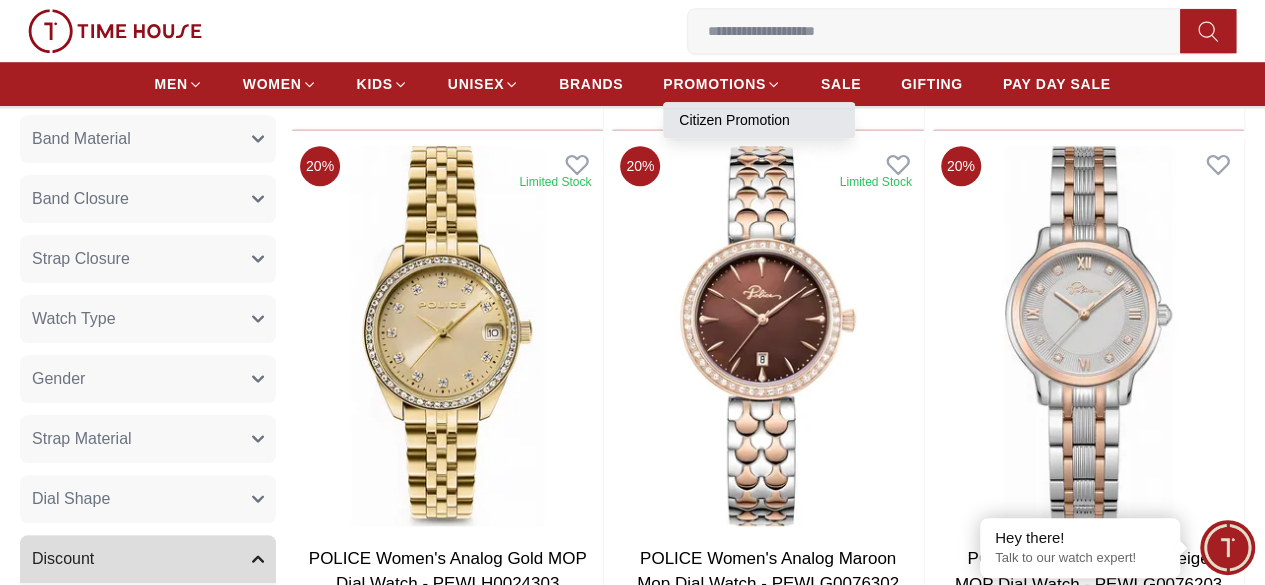 click on "Citizen Promotion" at bounding box center (759, 120) 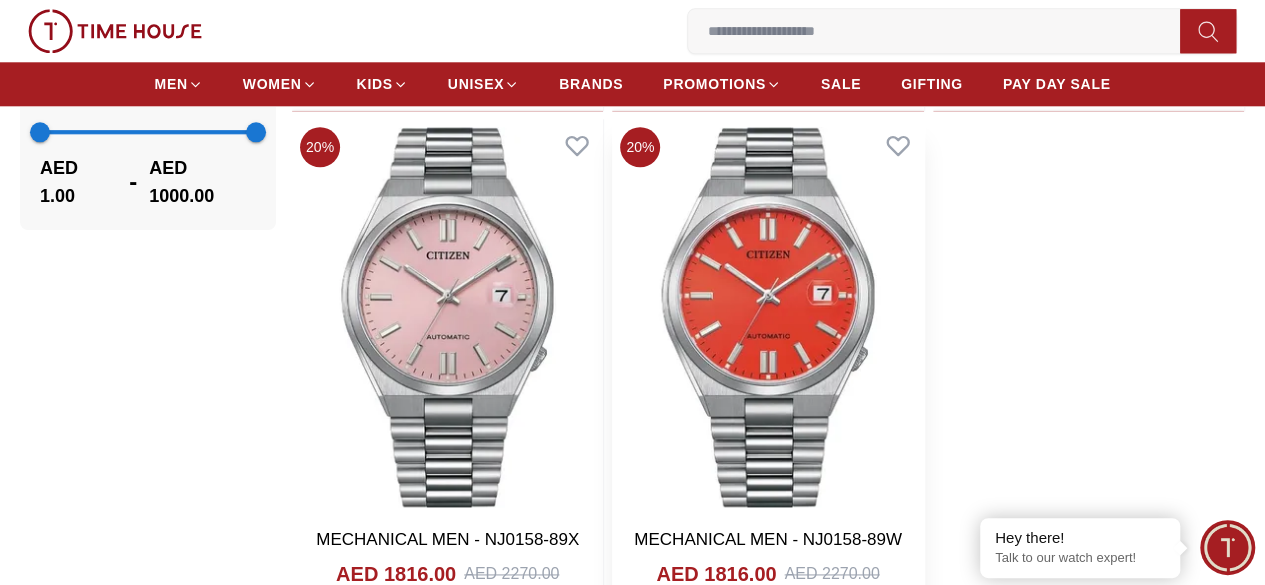 scroll, scrollTop: 900, scrollLeft: 0, axis: vertical 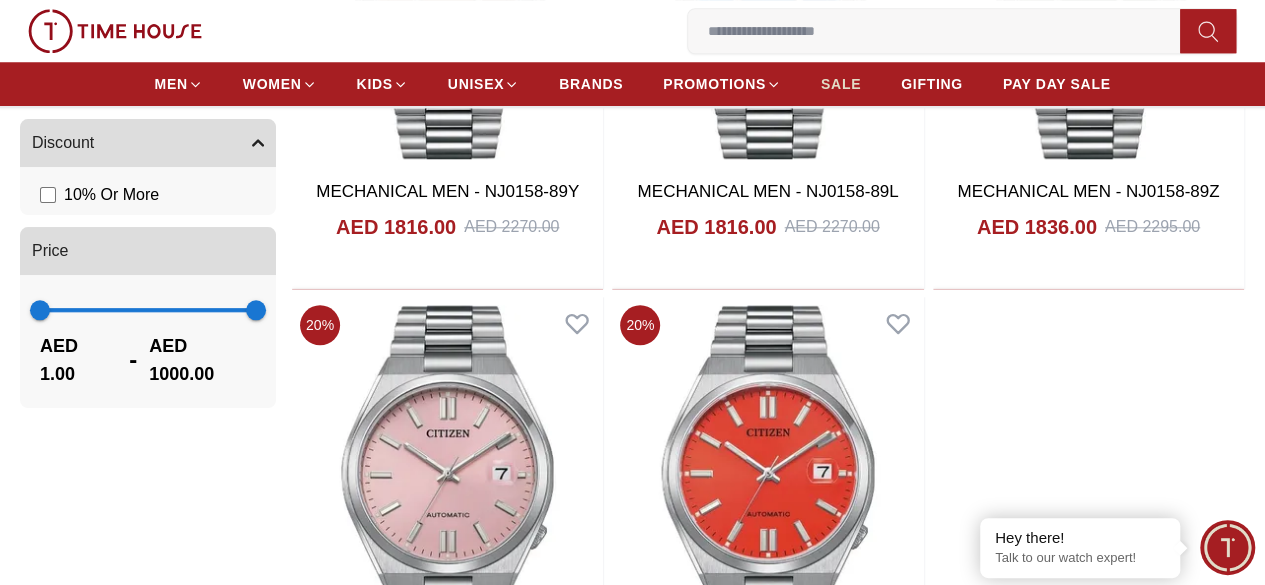 click on "SALE" at bounding box center (841, 84) 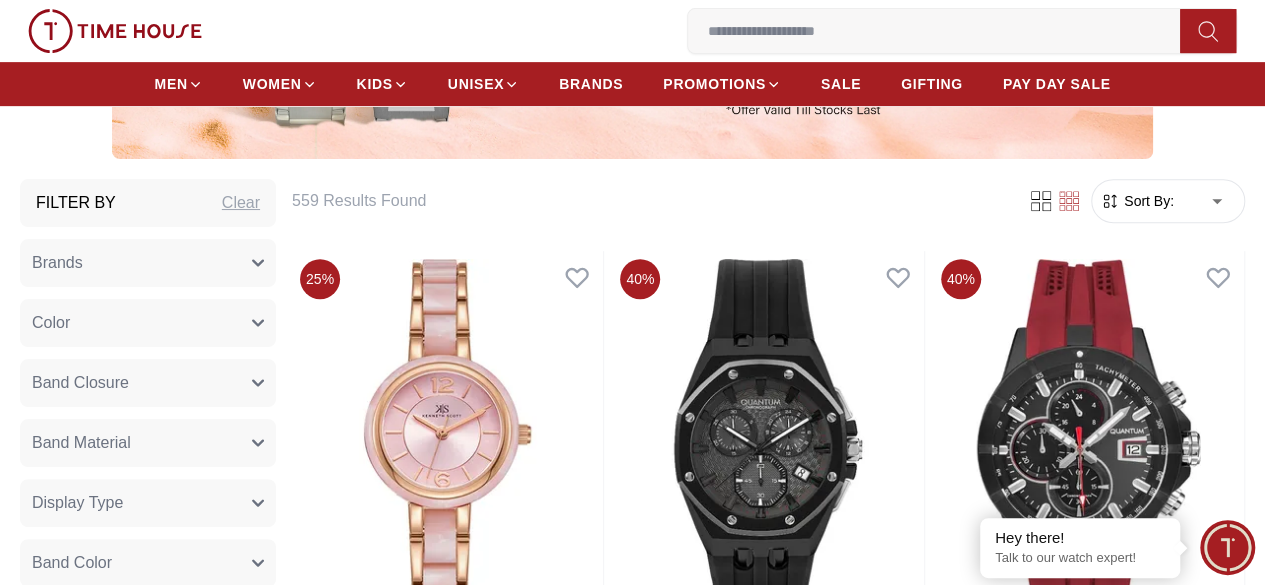 scroll, scrollTop: 500, scrollLeft: 0, axis: vertical 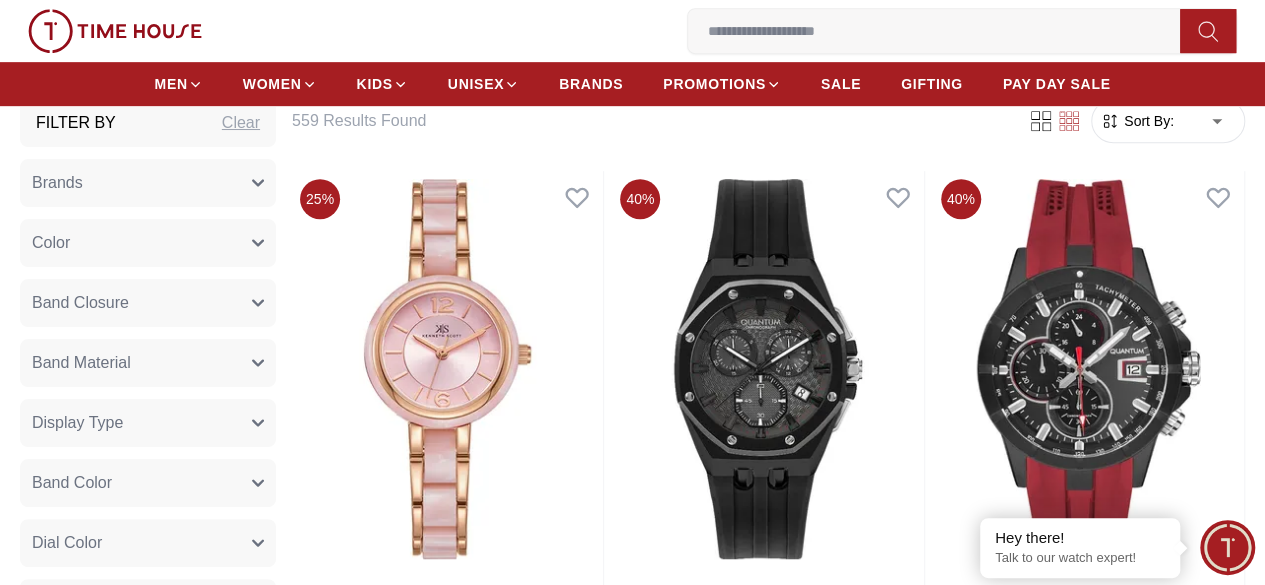 click on "Brands" at bounding box center [148, 183] 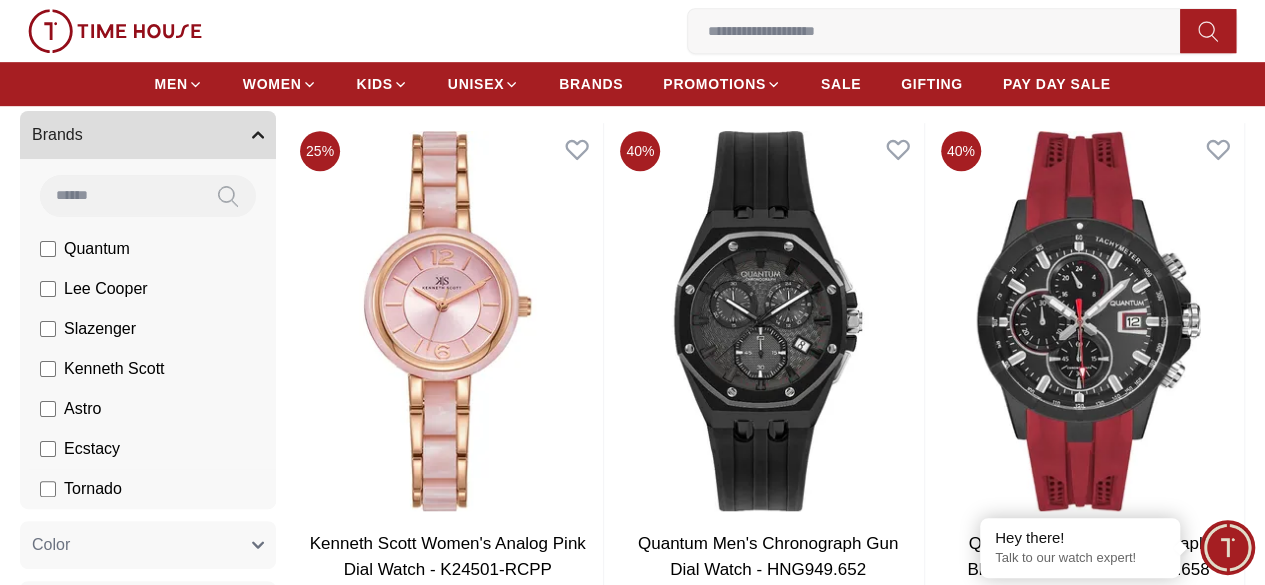 scroll, scrollTop: 400, scrollLeft: 0, axis: vertical 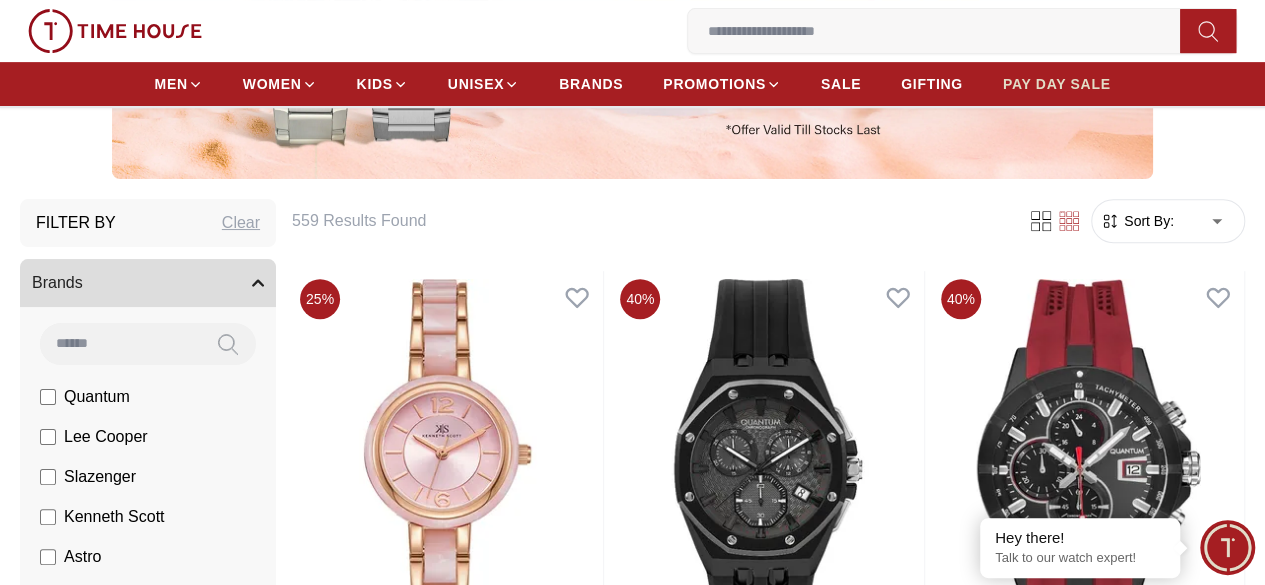 click on "PAY DAY SALE" at bounding box center [1057, 84] 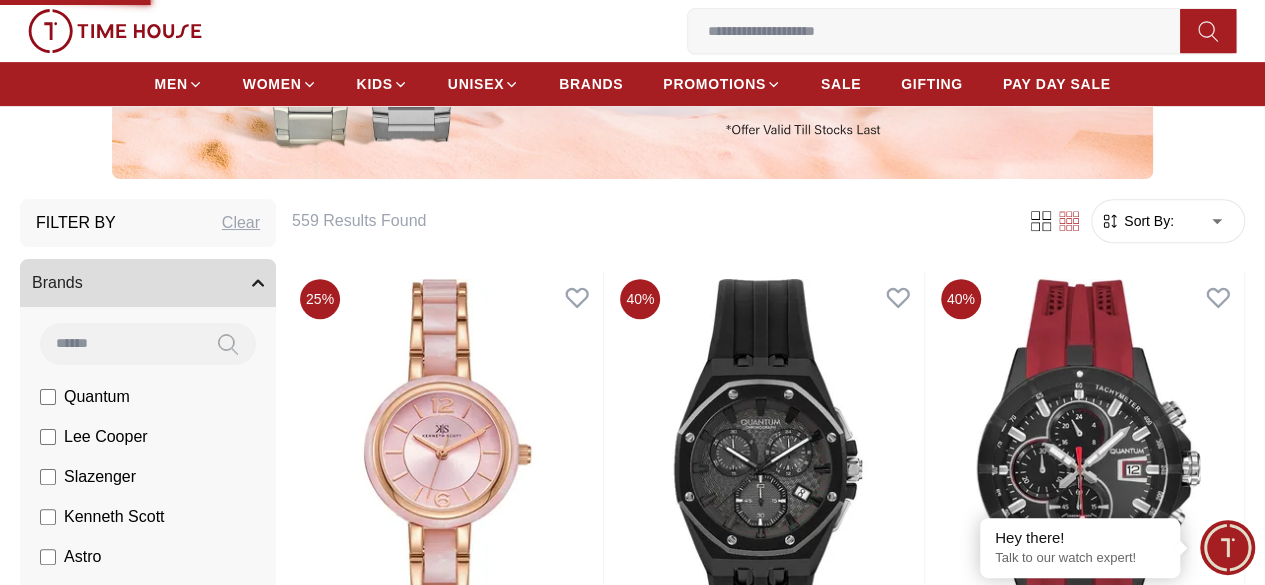 scroll, scrollTop: 0, scrollLeft: 0, axis: both 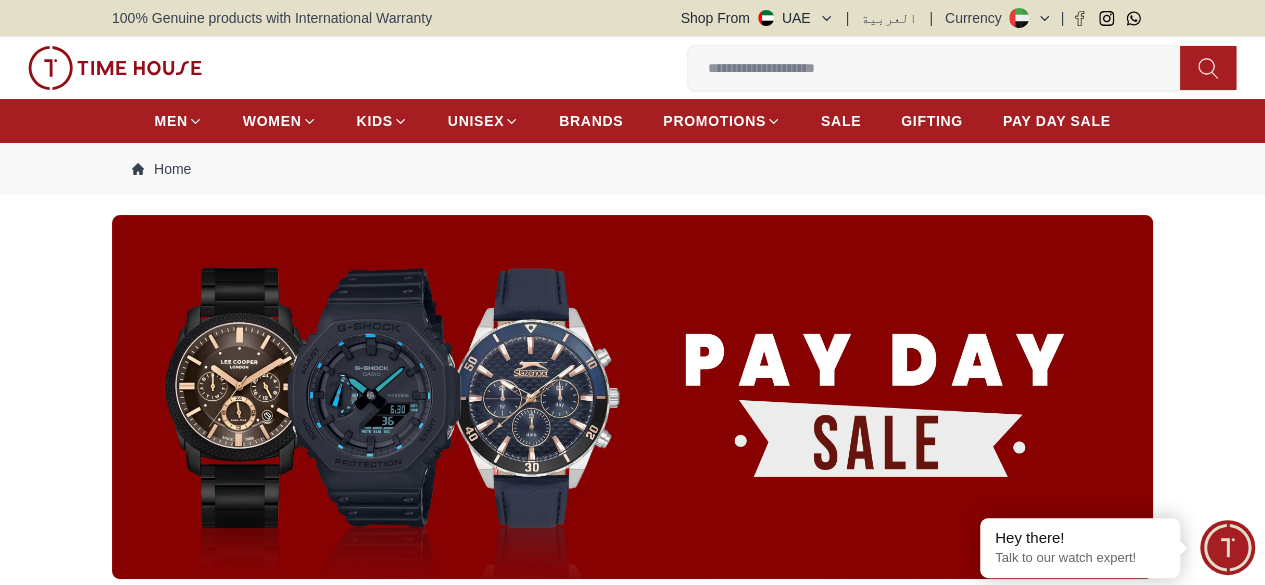 click at bounding box center (632, 397) 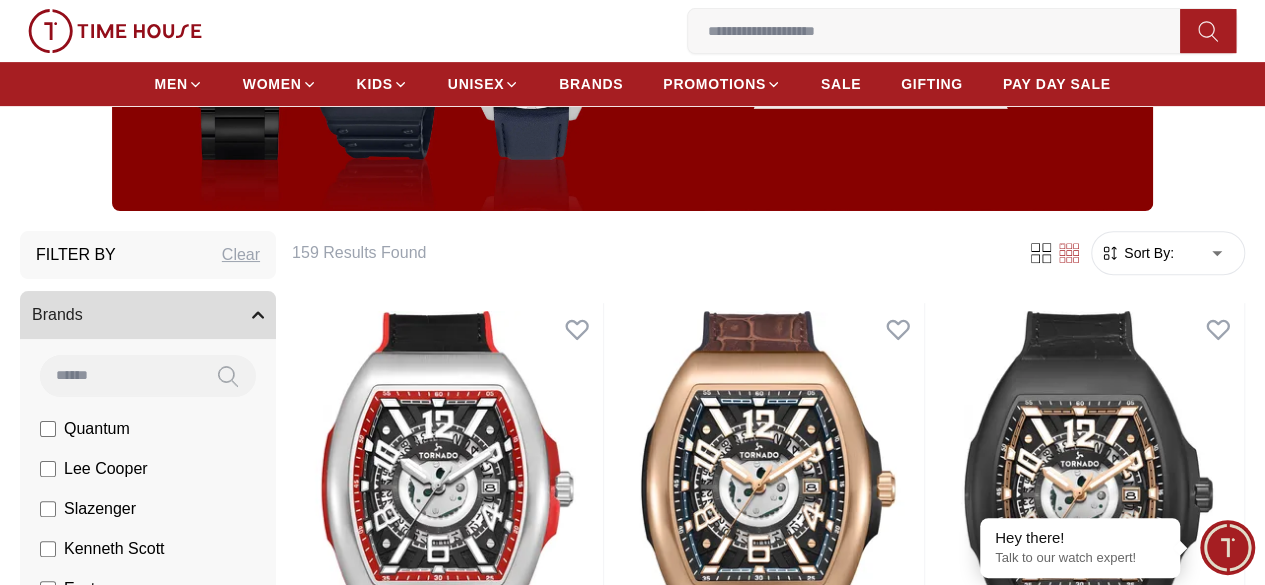 scroll, scrollTop: 400, scrollLeft: 0, axis: vertical 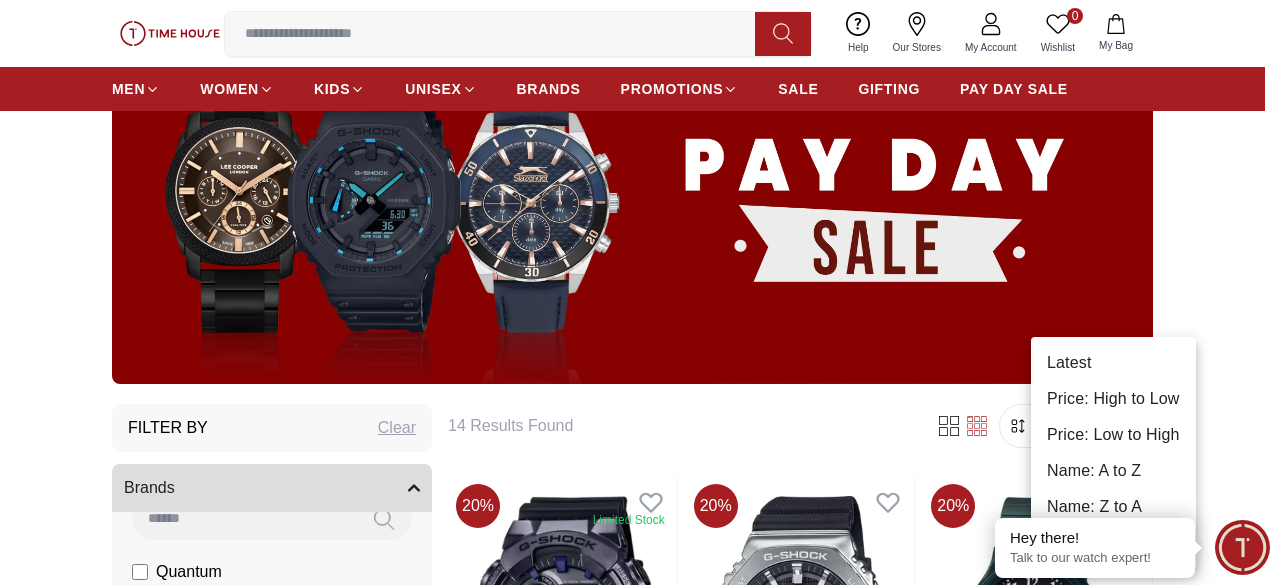 click on "100% Genuine products with International Warranty Shop From UAE | العربية |     Currency    | 0 Wishlist My Bag Help Our Stores My Account 0 Wishlist My Bag MEN WOMEN KIDS UNISEX BRANDS PROMOTIONS SALE GIFTING PAY DAY SALE Home    Filter By Clear Brands Quantum Lee Cooper Slazenger Kenneth Scott Ecstacy Tornado CASIO Police G-Shock Color Black Green Blue Dark Blue Silver Grey White White / Rose Gold Silver / Rose Gold Black / Black Gold Light Blue Black /Grey Pink Navy Blue Blue / Silver Black  Ivory Peach Green / Silver MOP Blue  Dark green Blue MOP Rose Gold MOP Green MOP Champagne MOP Pink MOP Green / Gold  Olive Green / Dark Green Olive Green Display Type Analog Multi Function Automatic Chronograph Analog-Digital Digital digital Chrono & Multi Function  Digital Multifunction Band Closure Clasp Buckle Tang Buckle Push Button Clasp Sliding Clasp Jewelry Clasp  Double Snap-Fastener  Square Buckle Butterfly Clasp Double Pusher Butterfly Clasp Fold-over Clasp Triple Fold Clasp Hook Buckle 45" at bounding box center [640, 1762] 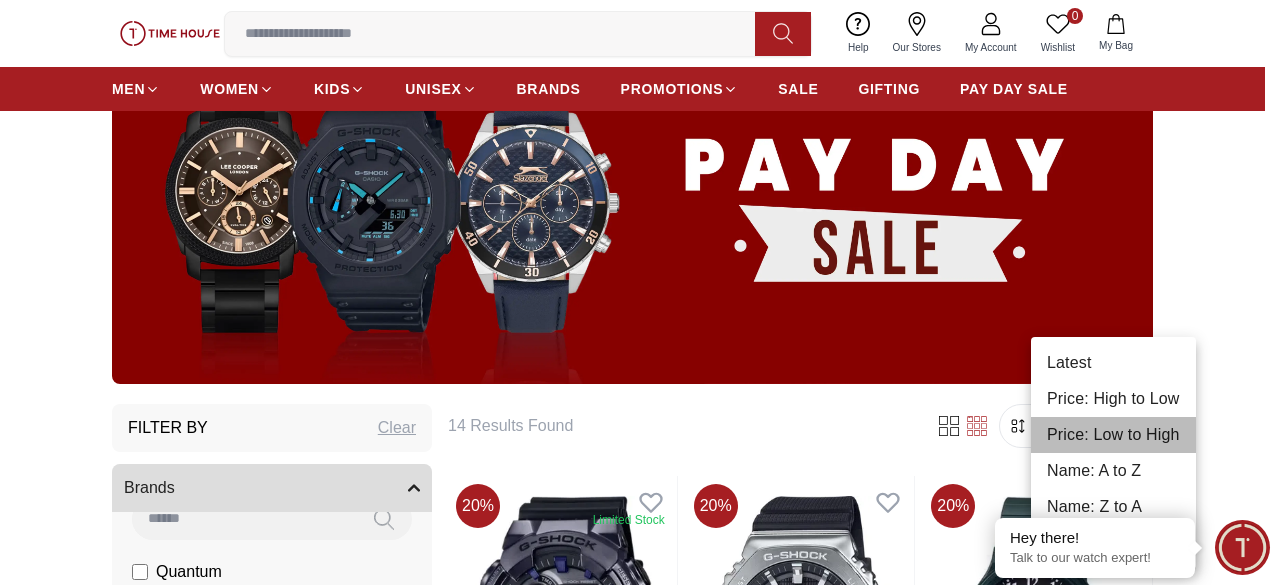 click on "Price: Low to High" at bounding box center [1113, 435] 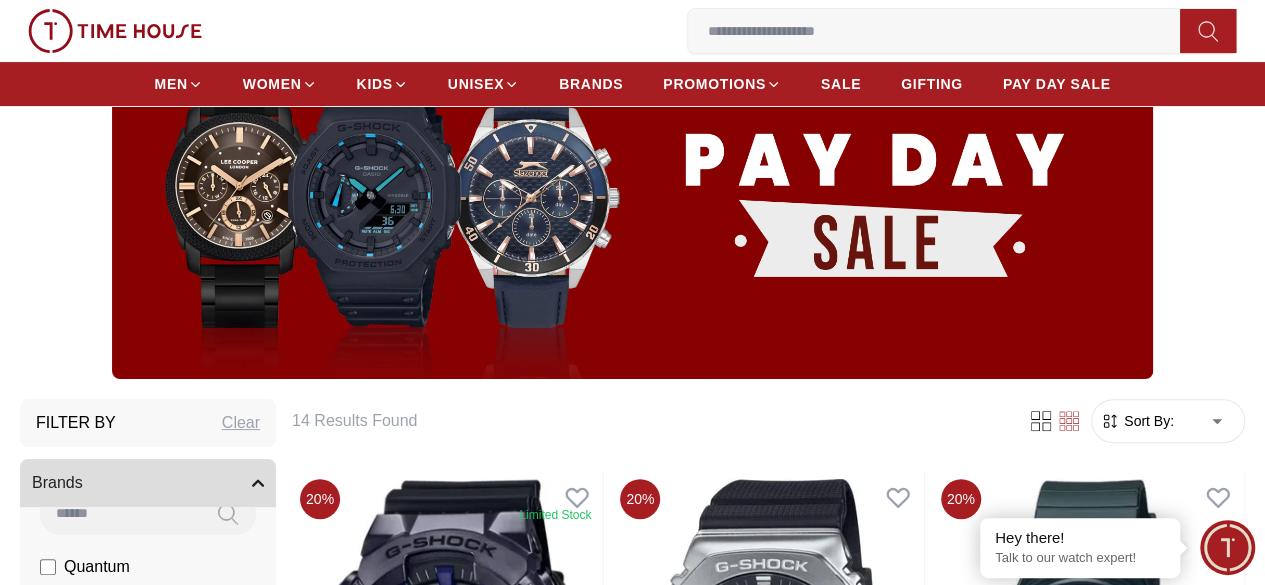 type on "*" 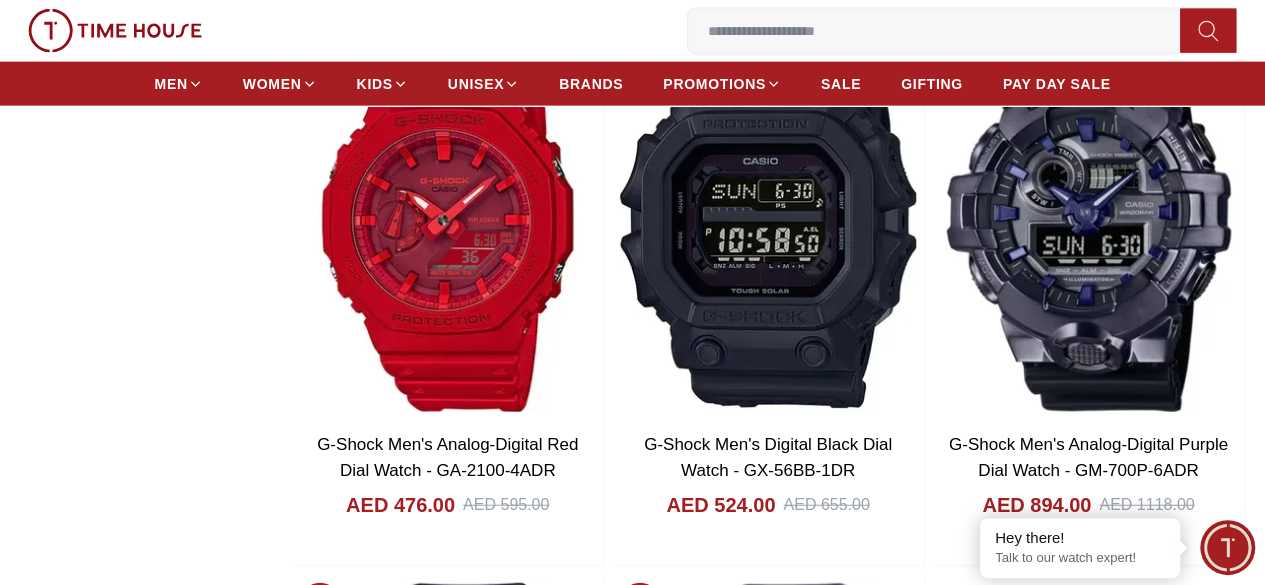 scroll, scrollTop: 2100, scrollLeft: 0, axis: vertical 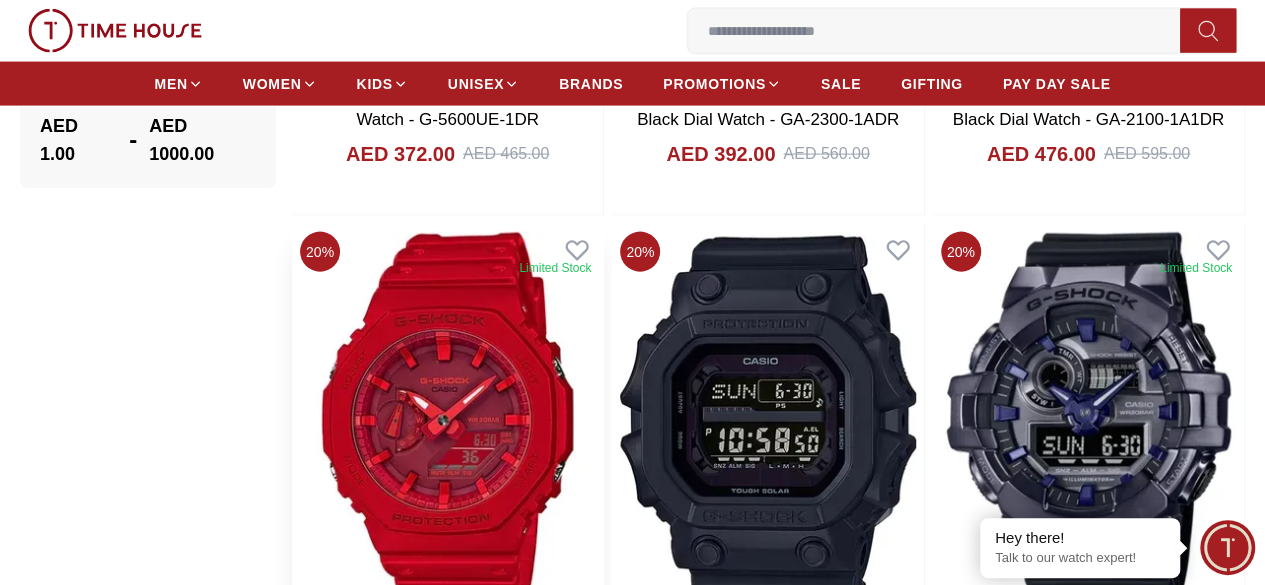 click at bounding box center [447, 422] 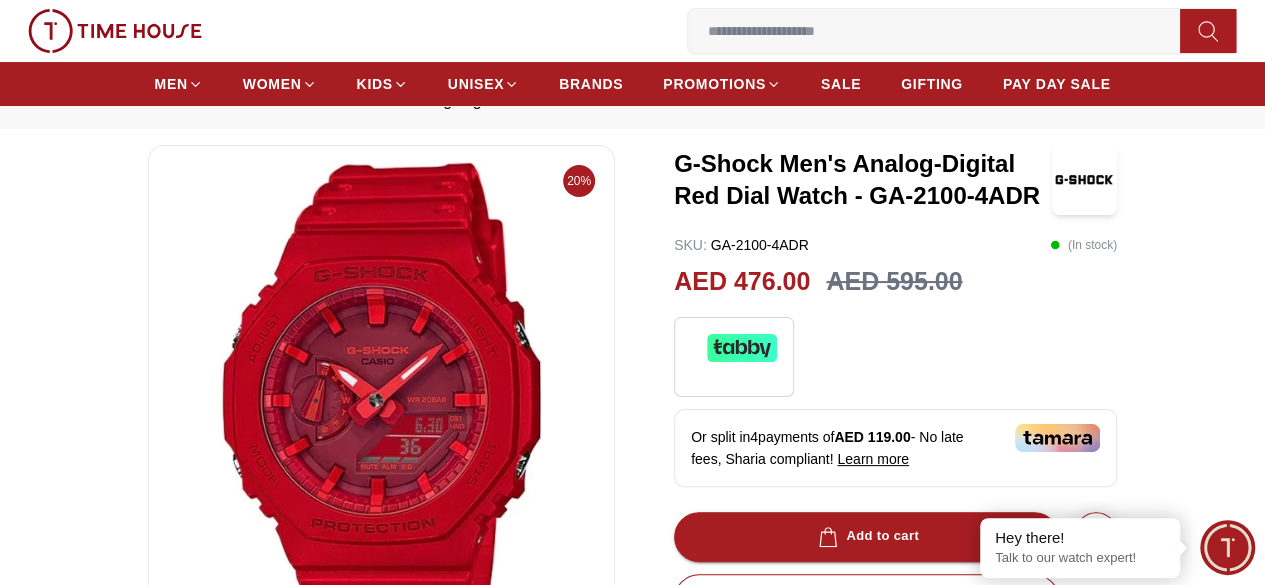 scroll, scrollTop: 100, scrollLeft: 0, axis: vertical 